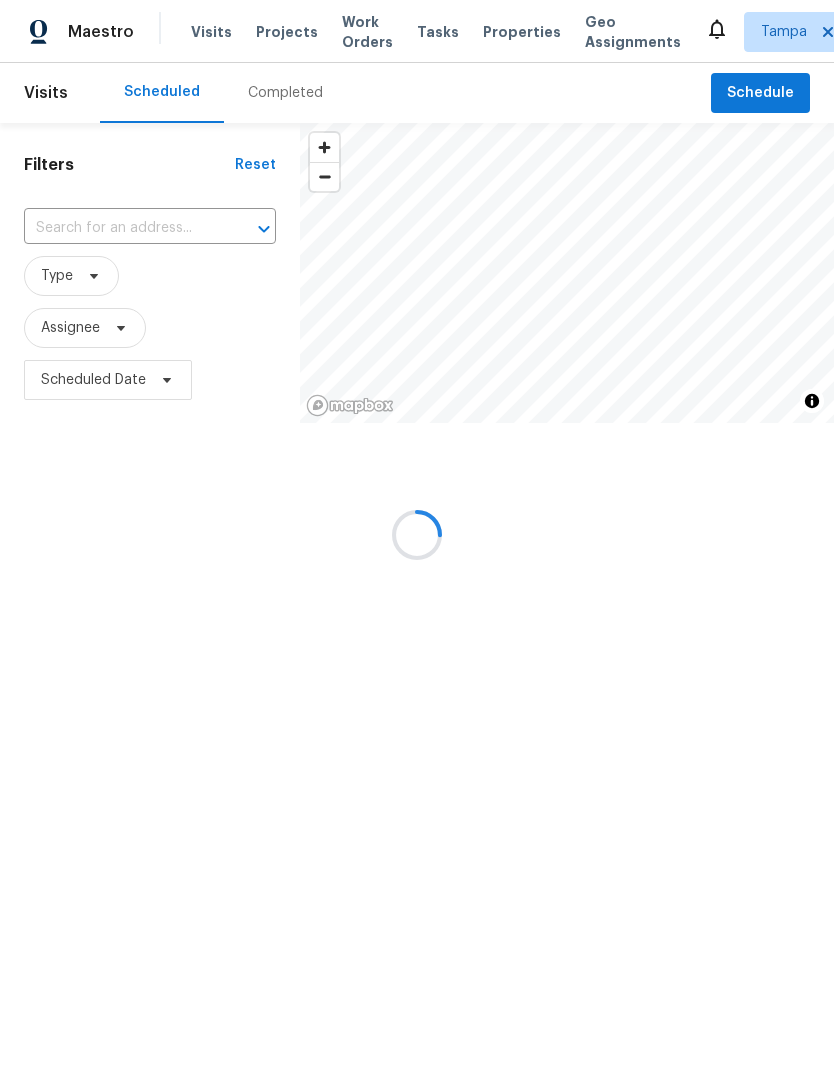 scroll, scrollTop: 0, scrollLeft: 0, axis: both 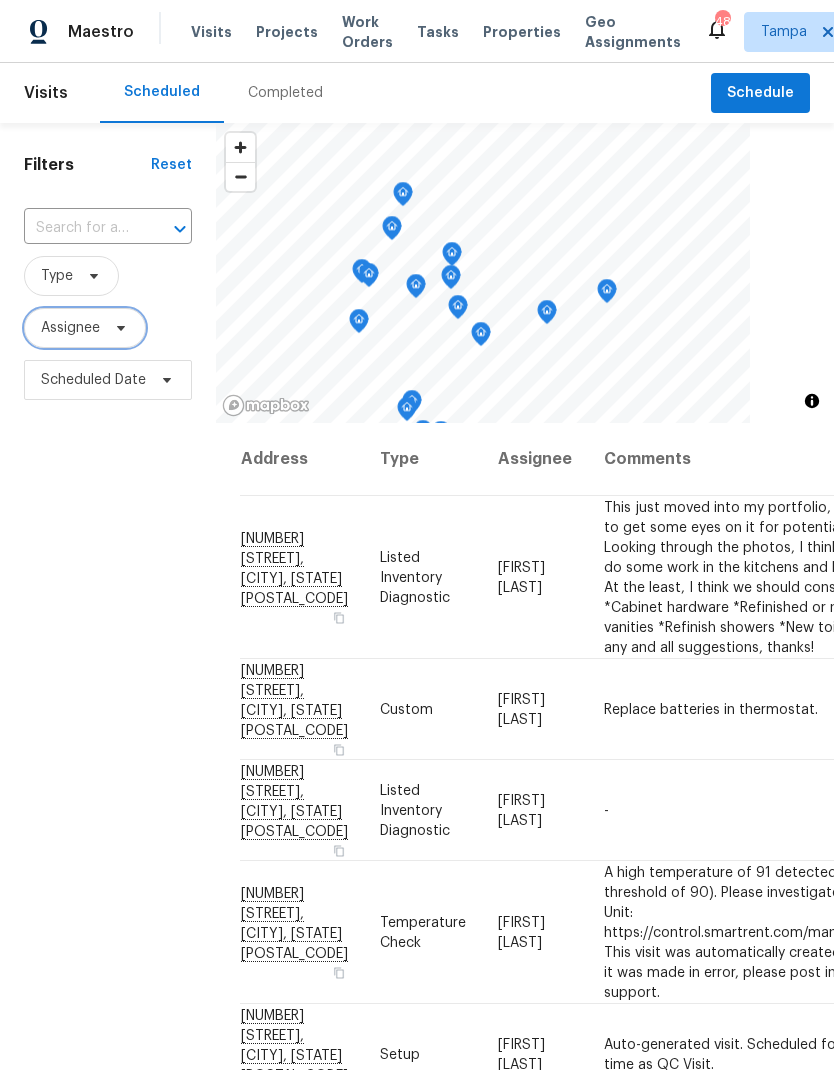 click on "Assignee" at bounding box center (70, 328) 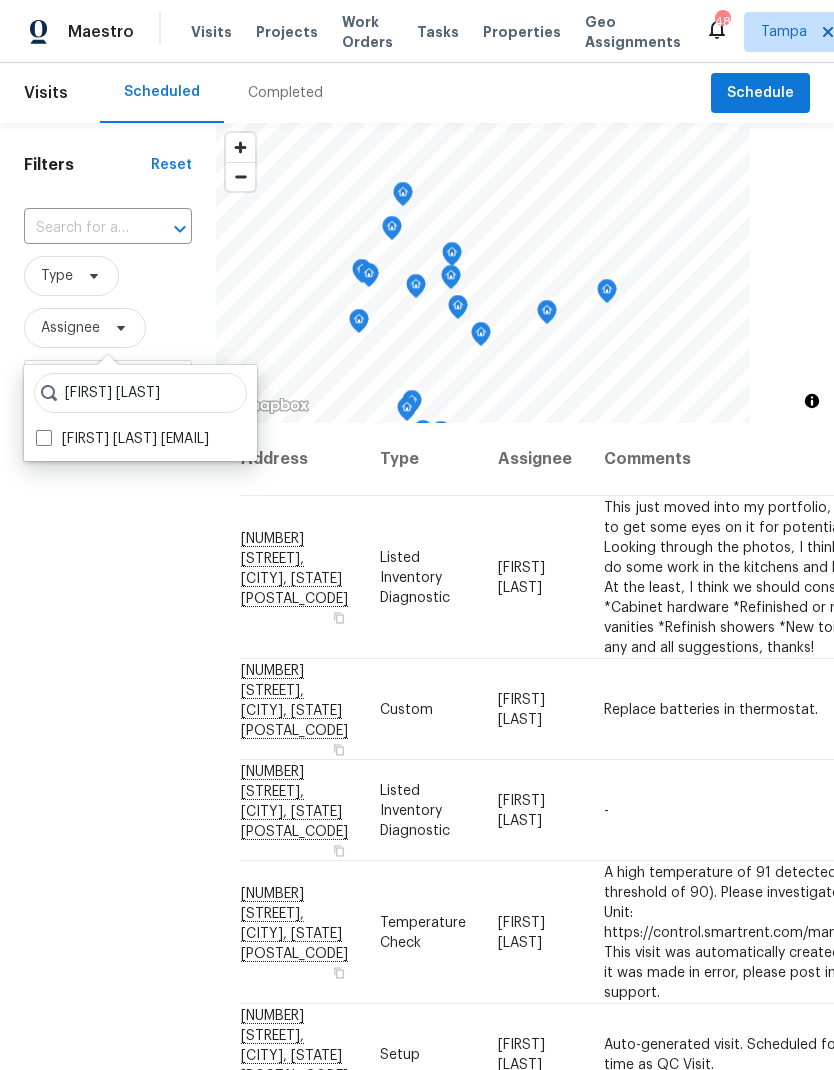 type on "[FIRST] [LAST]" 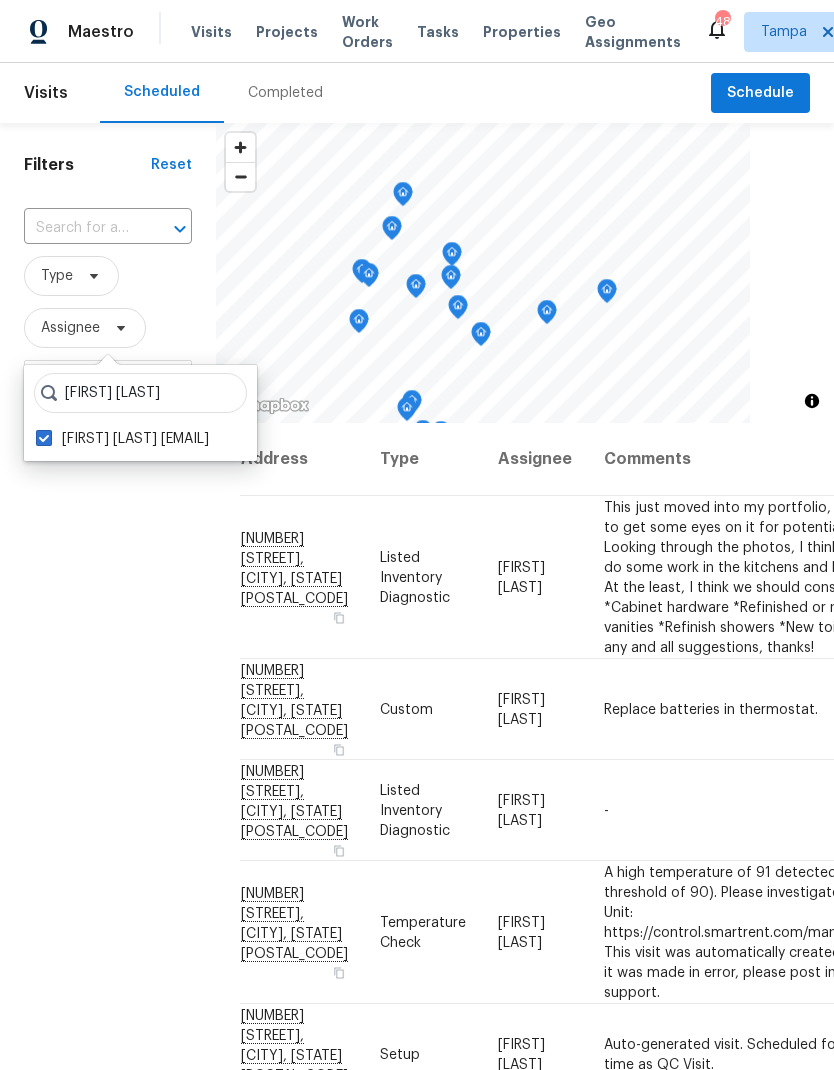 checkbox on "true" 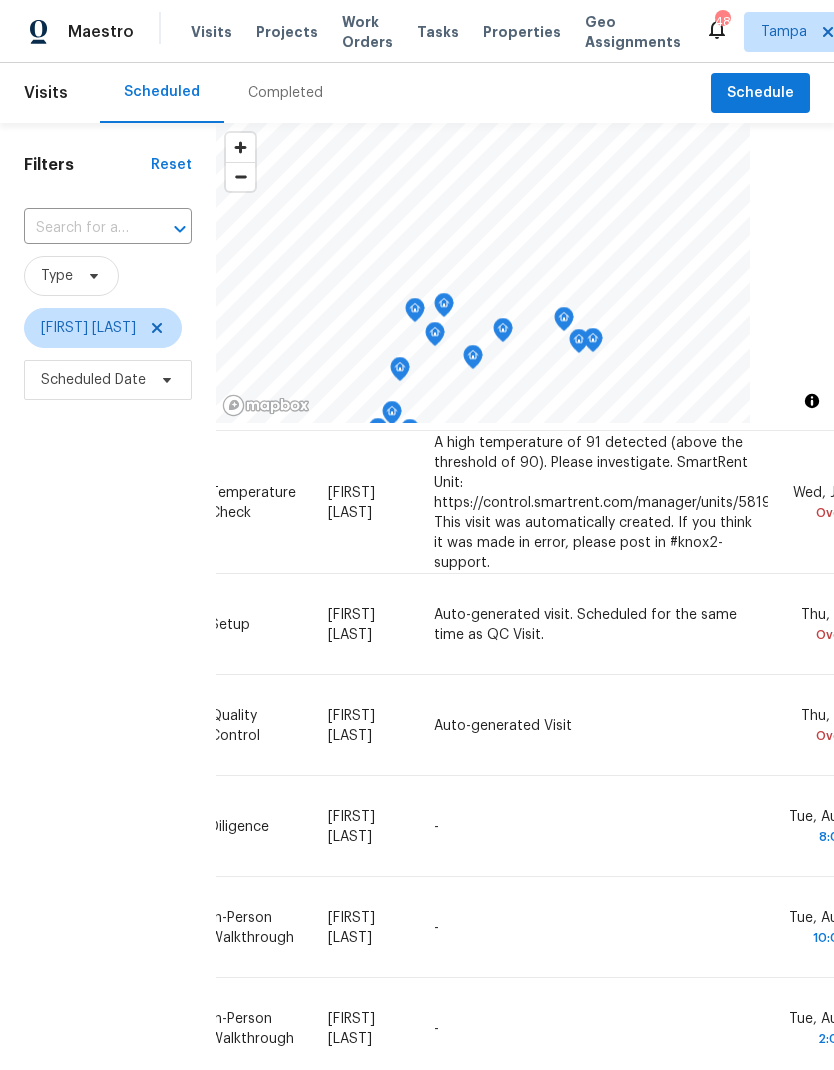 scroll, scrollTop: 267, scrollLeft: 170, axis: both 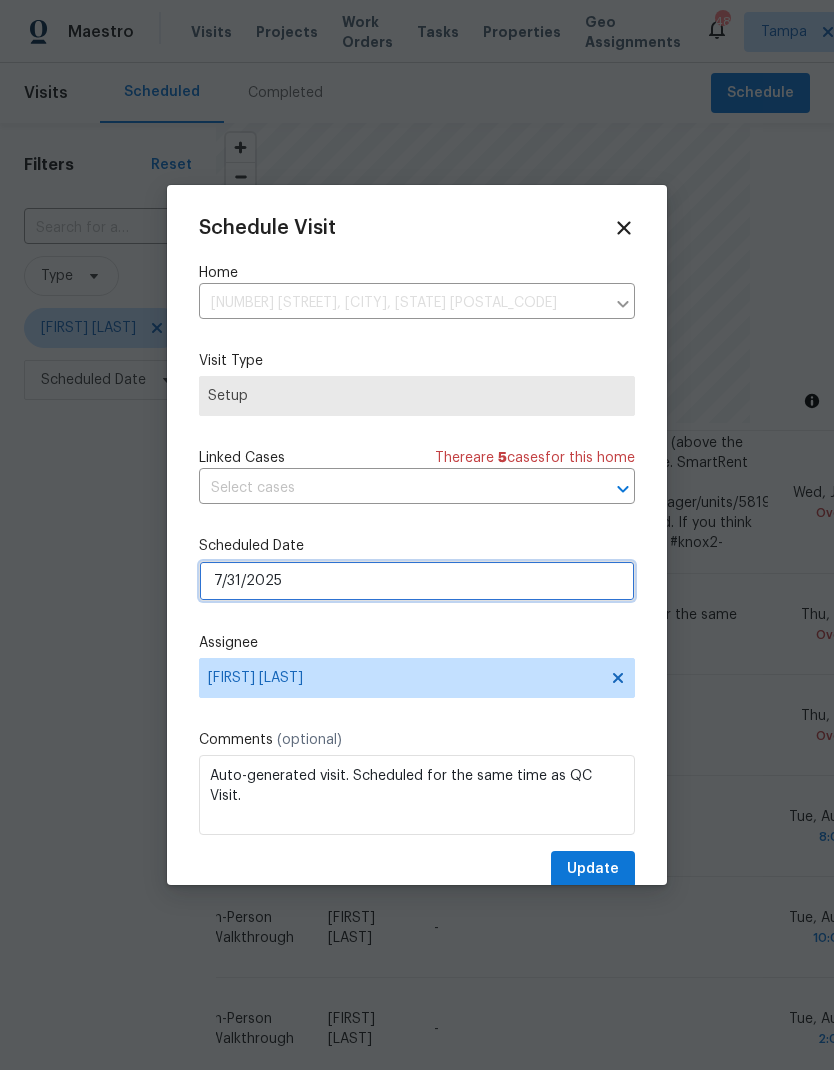 click on "7/31/2025" at bounding box center (417, 581) 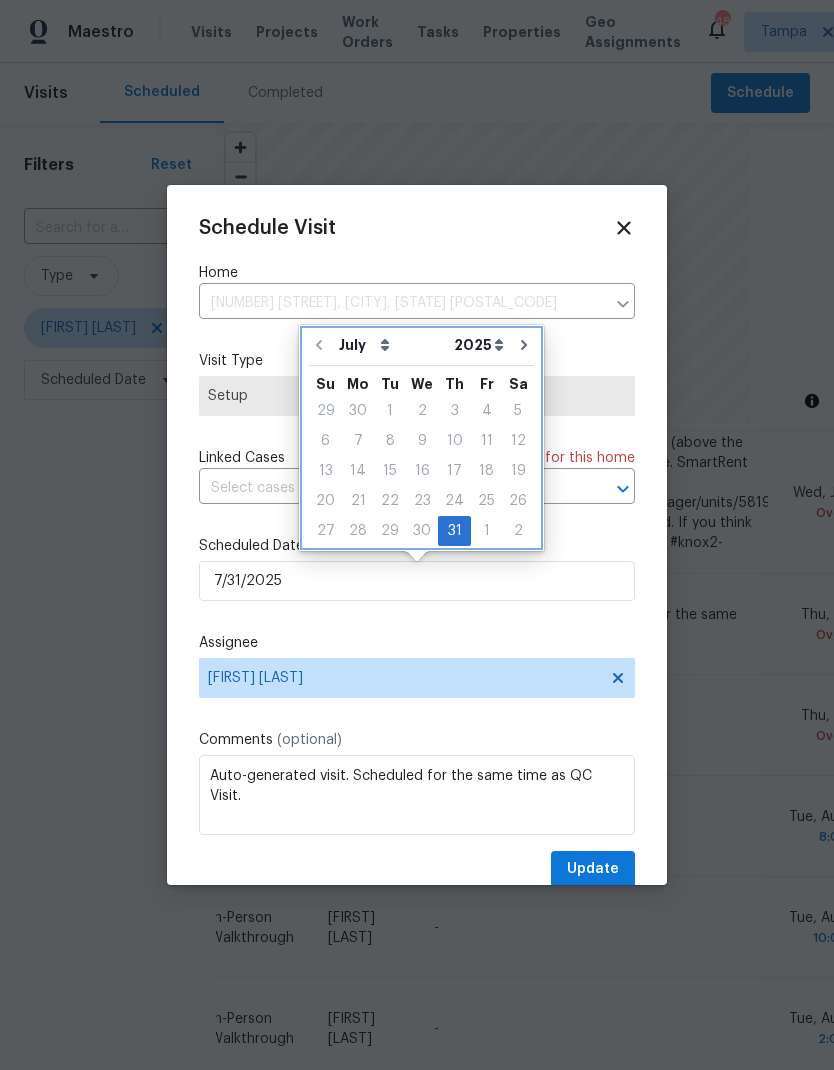 click 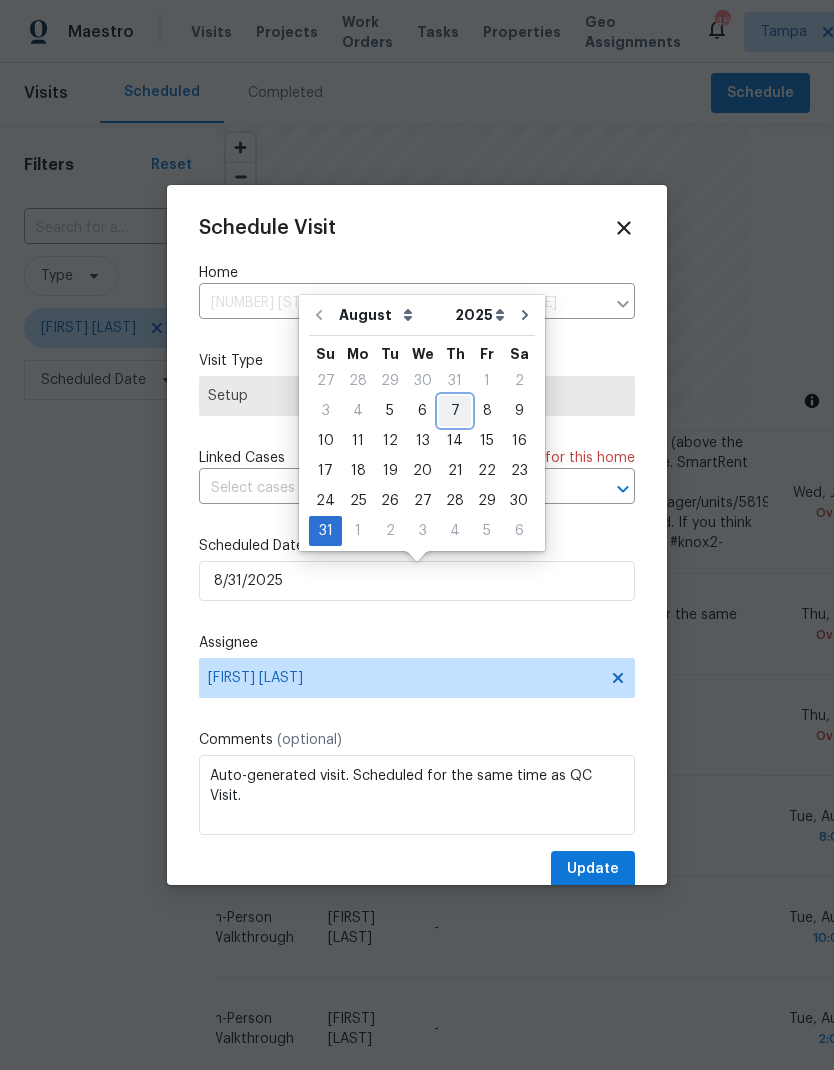 click on "7" at bounding box center (455, 411) 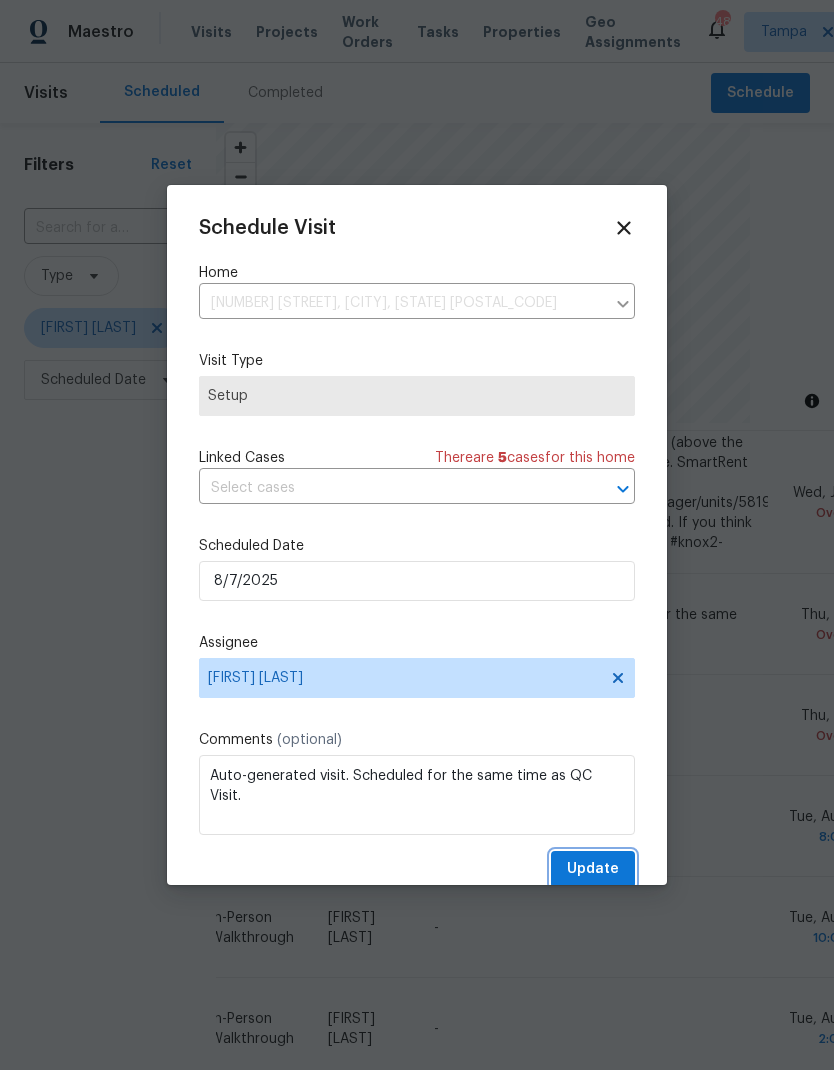 click on "Update" at bounding box center [593, 869] 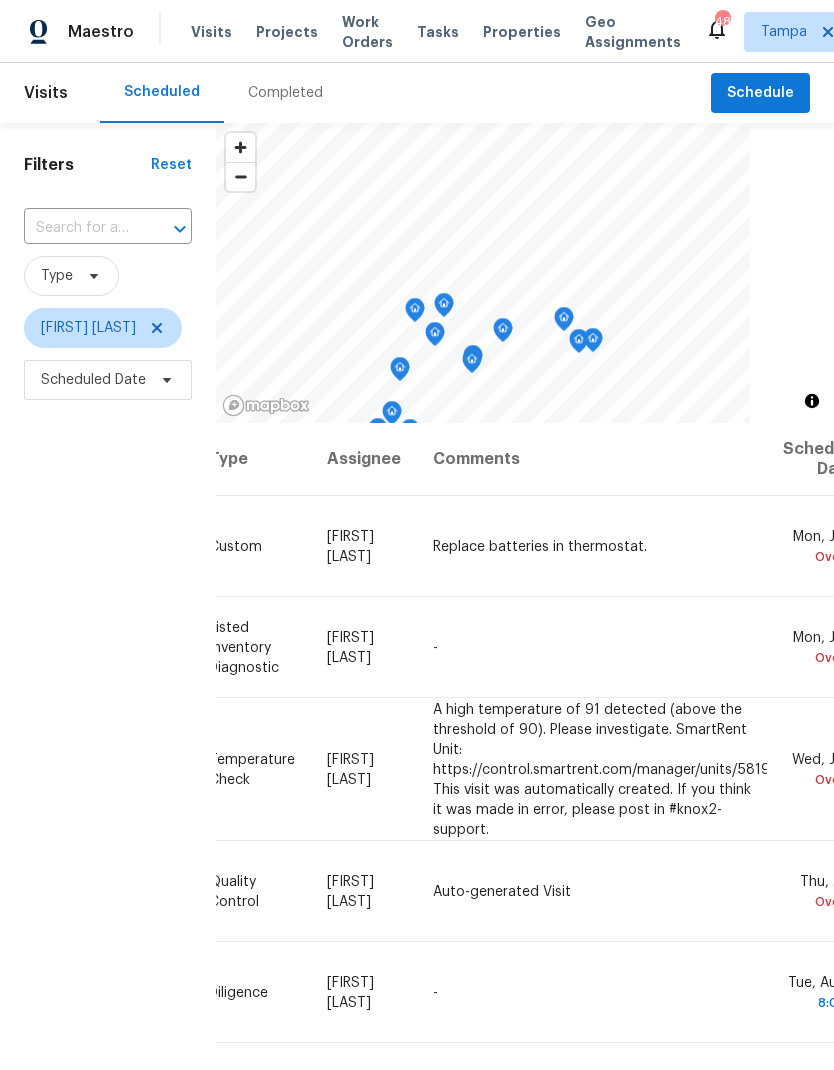 scroll, scrollTop: 0, scrollLeft: 170, axis: horizontal 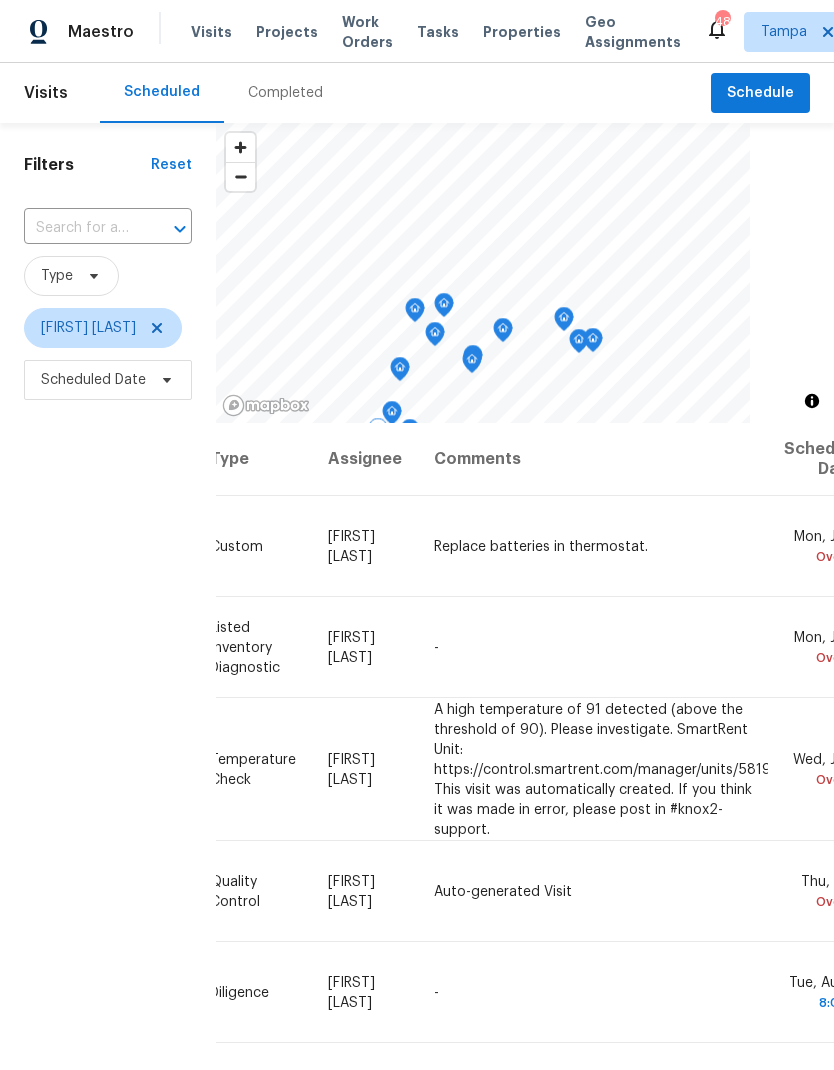 click 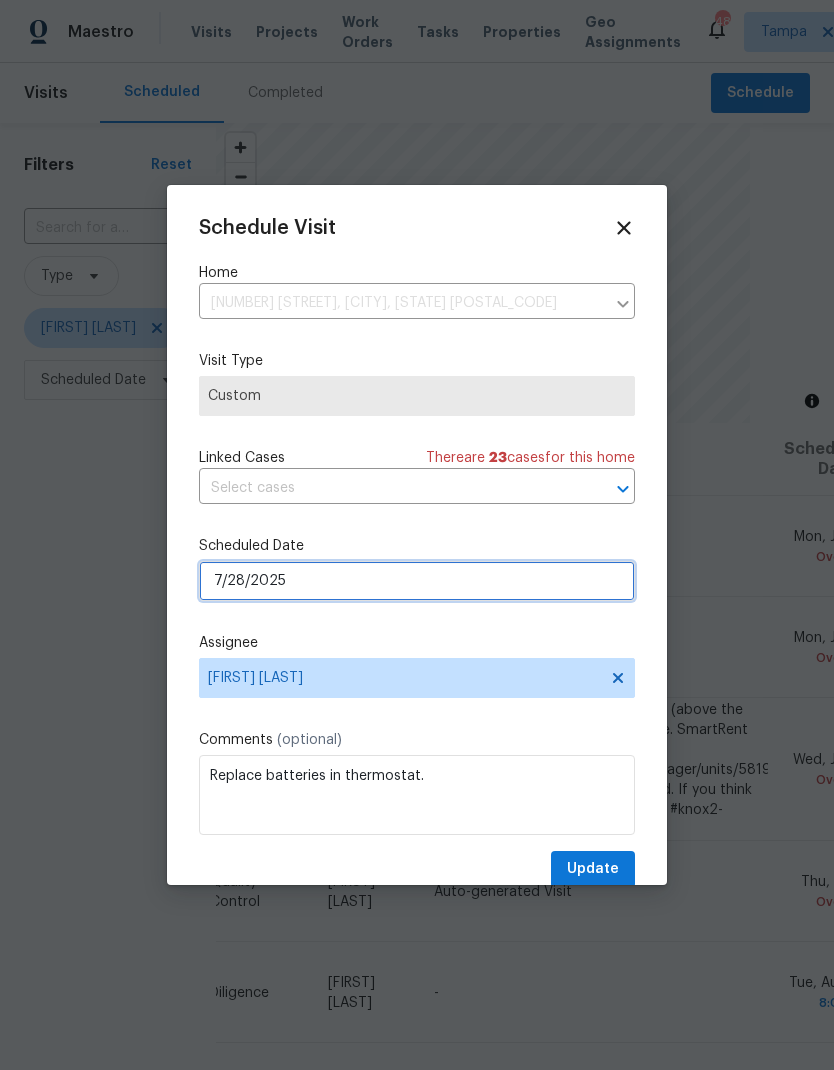 click on "7/28/2025" at bounding box center (417, 581) 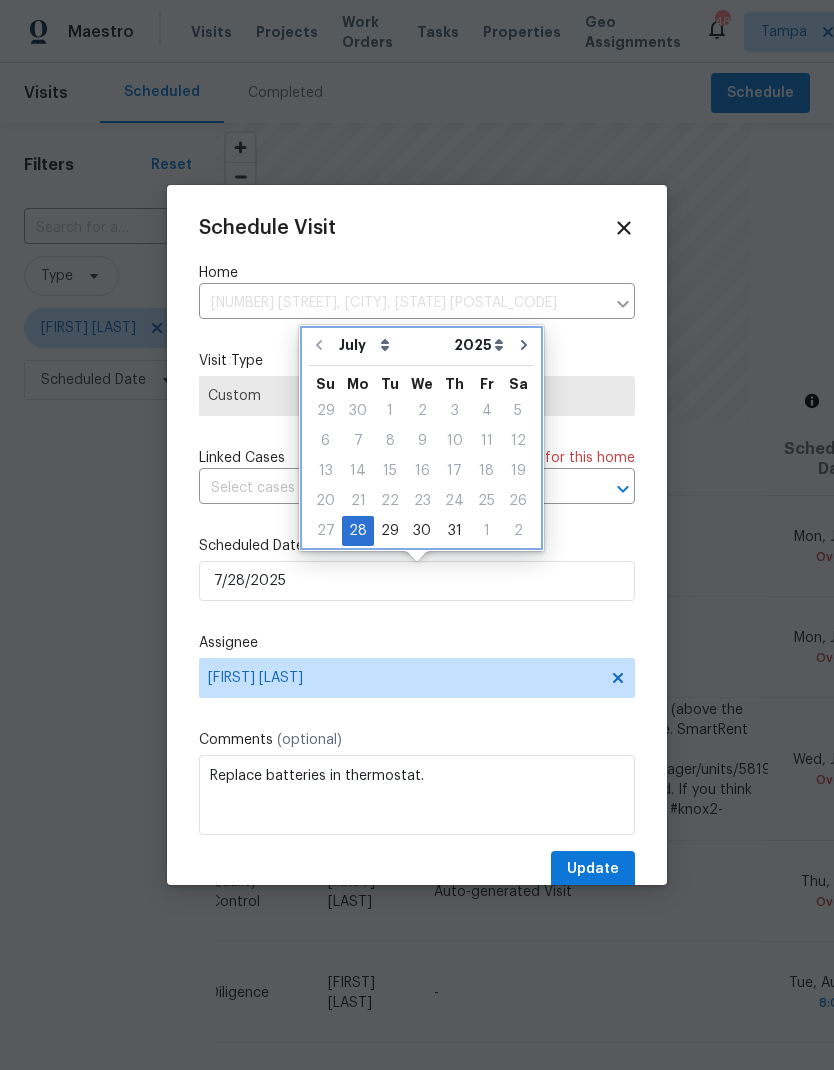click 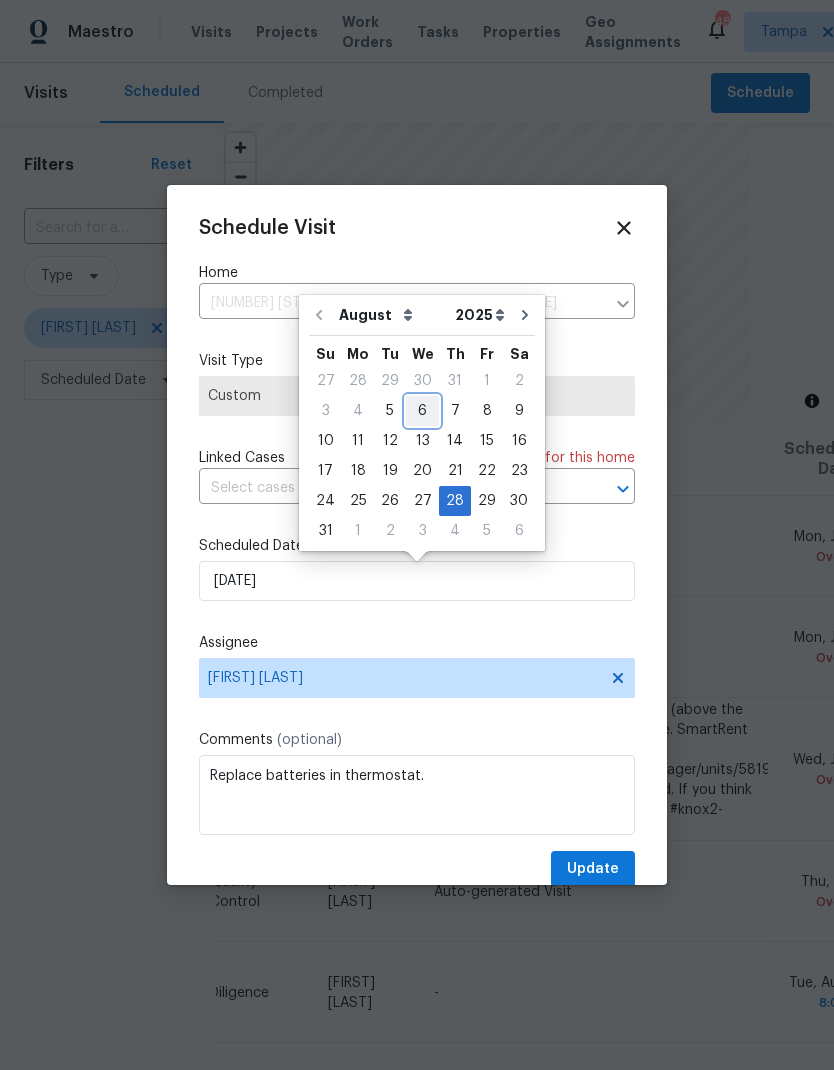 click on "6" at bounding box center [422, 411] 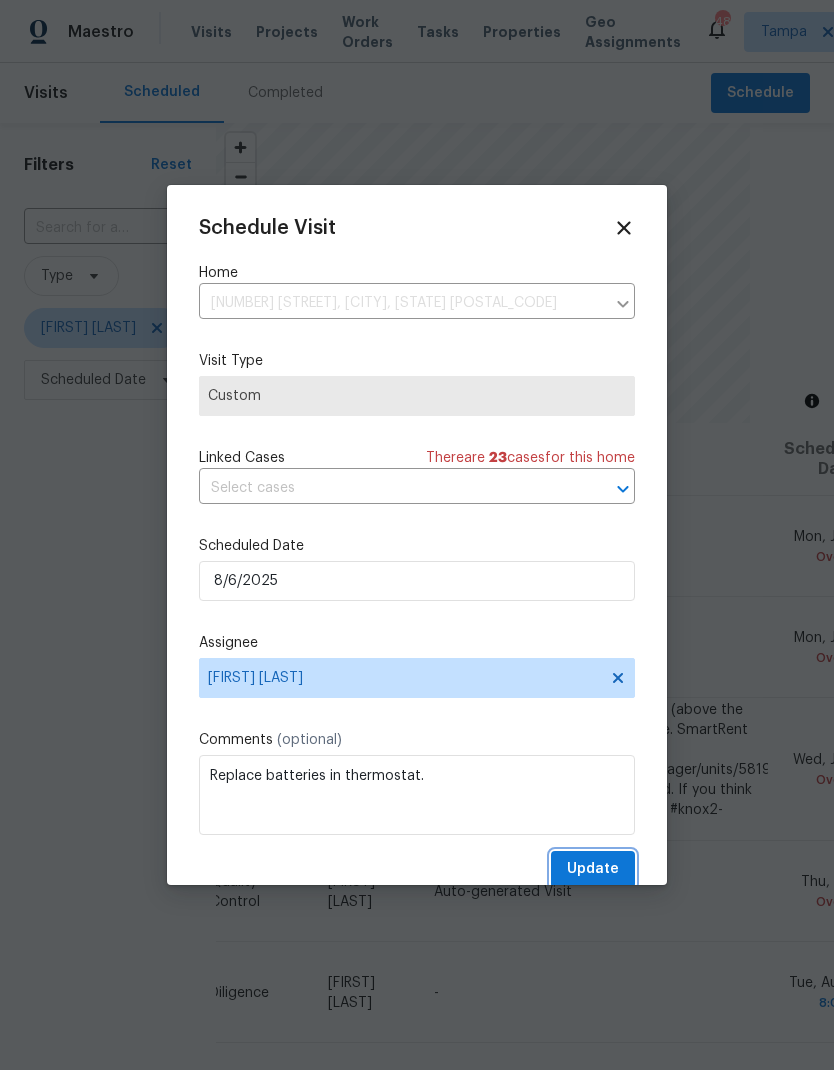 click on "Update" at bounding box center (593, 869) 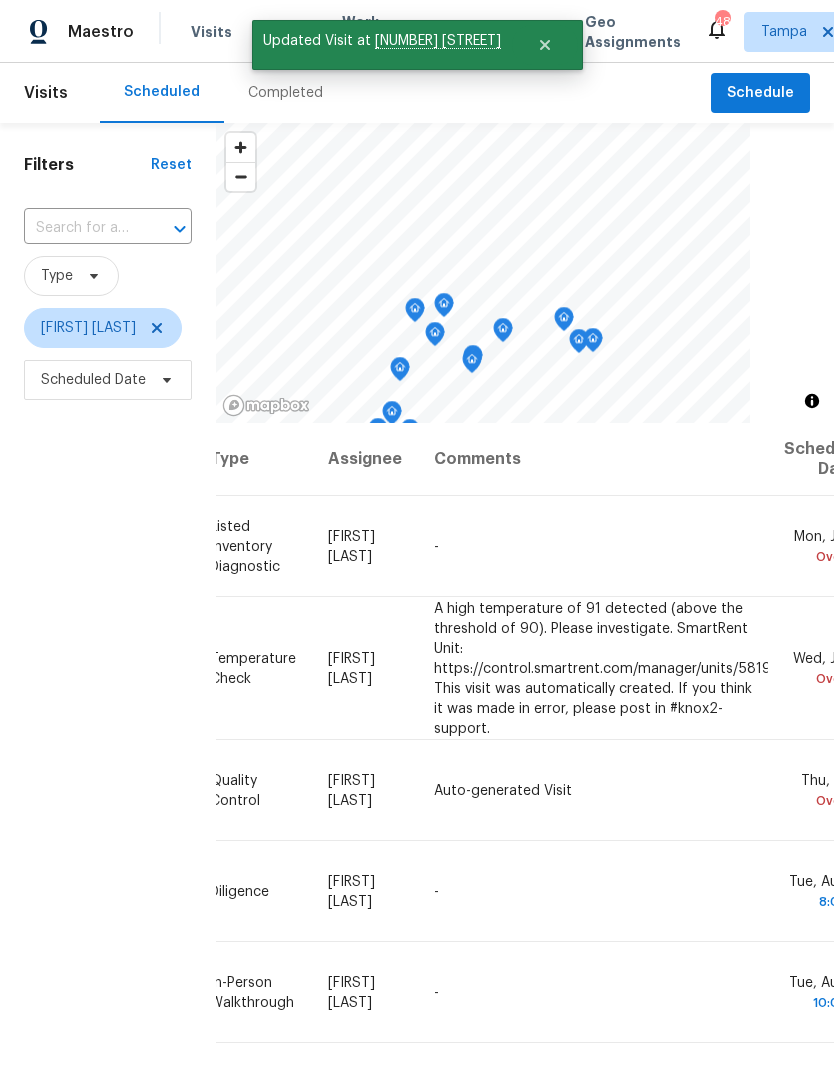 click 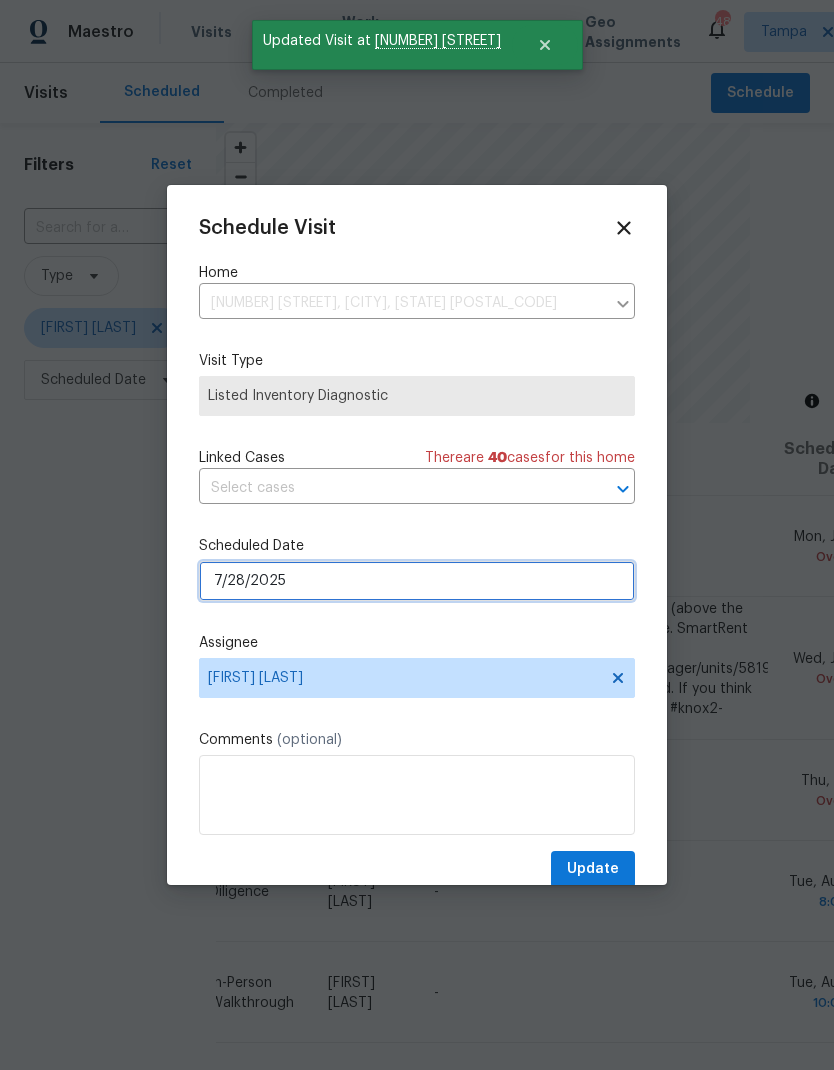 click on "7/28/2025" at bounding box center [417, 581] 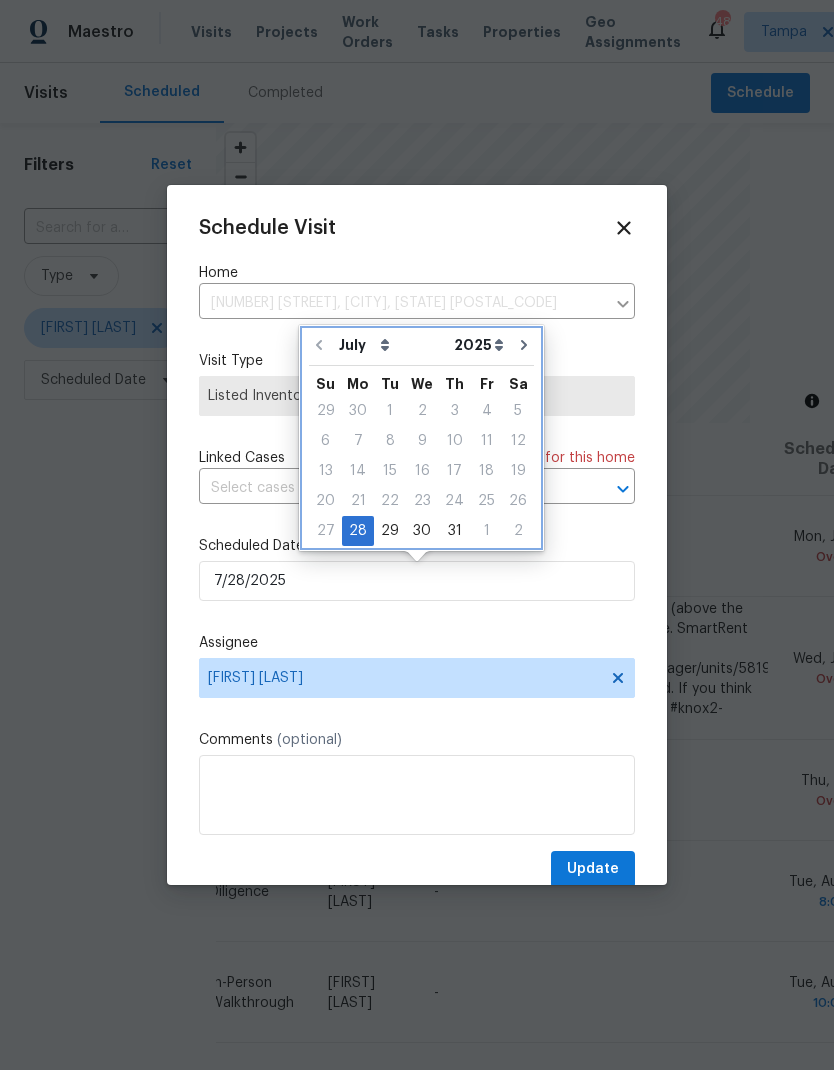 click 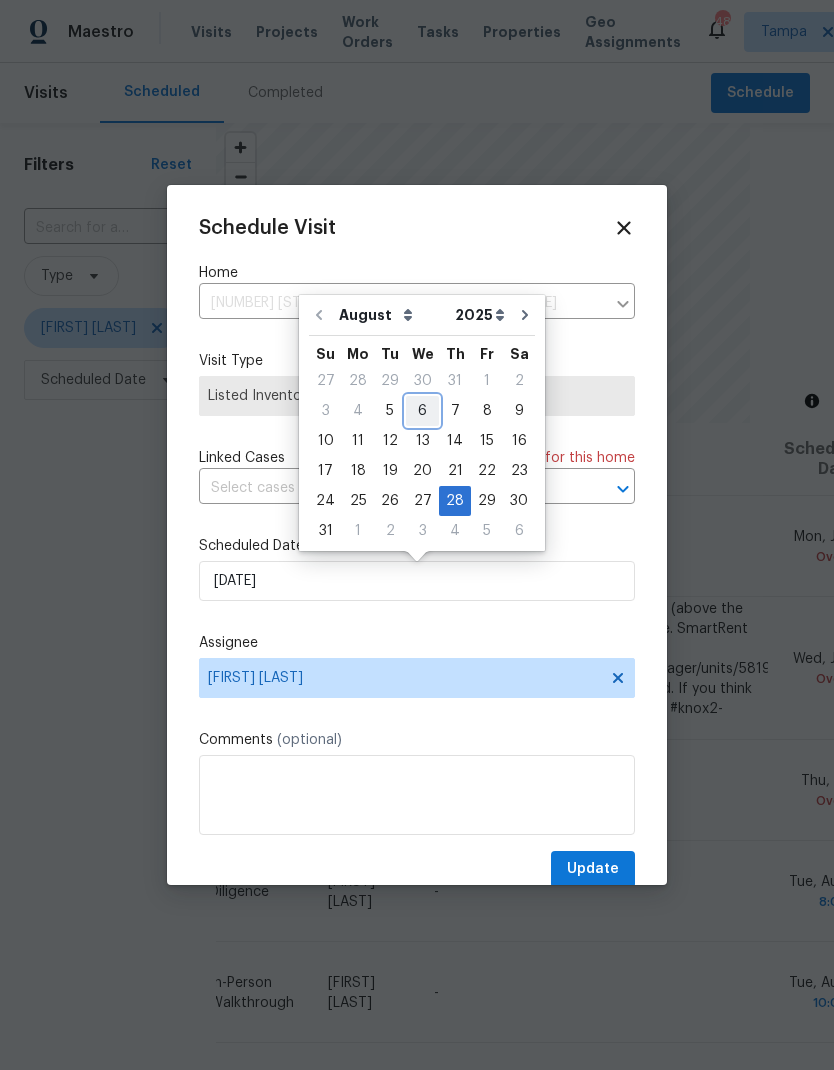 click on "6" at bounding box center [422, 411] 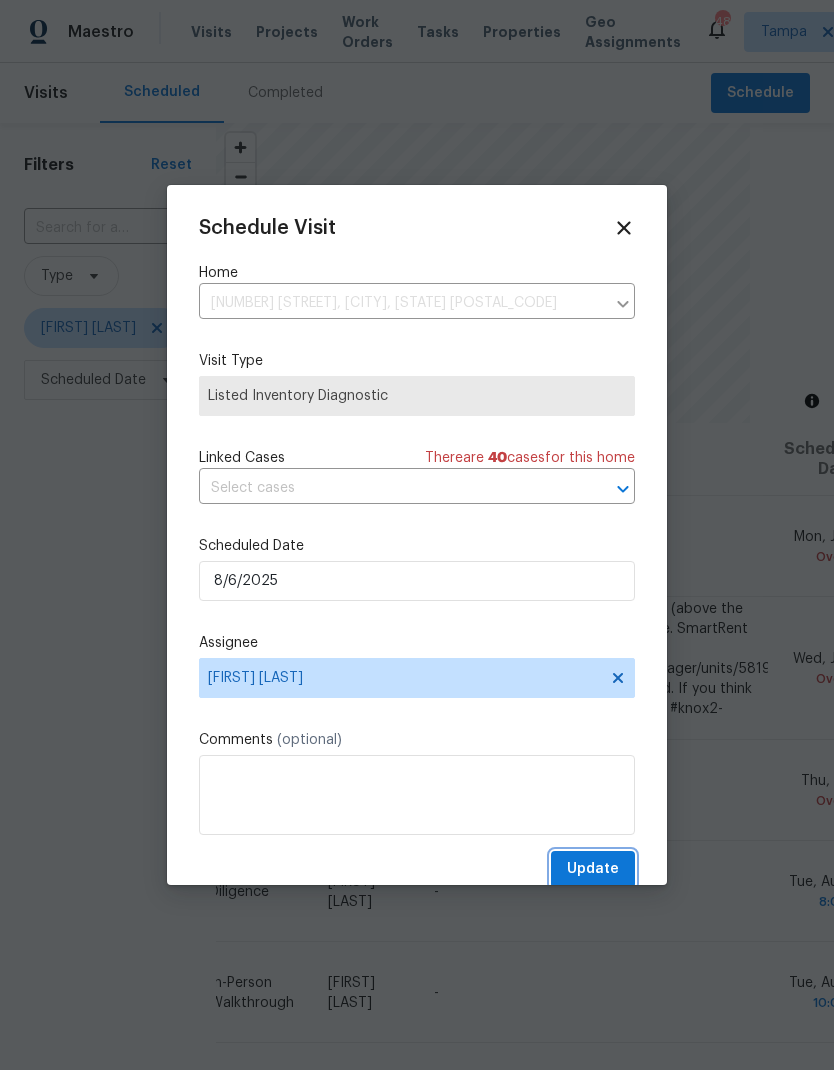 click on "Update" at bounding box center (593, 869) 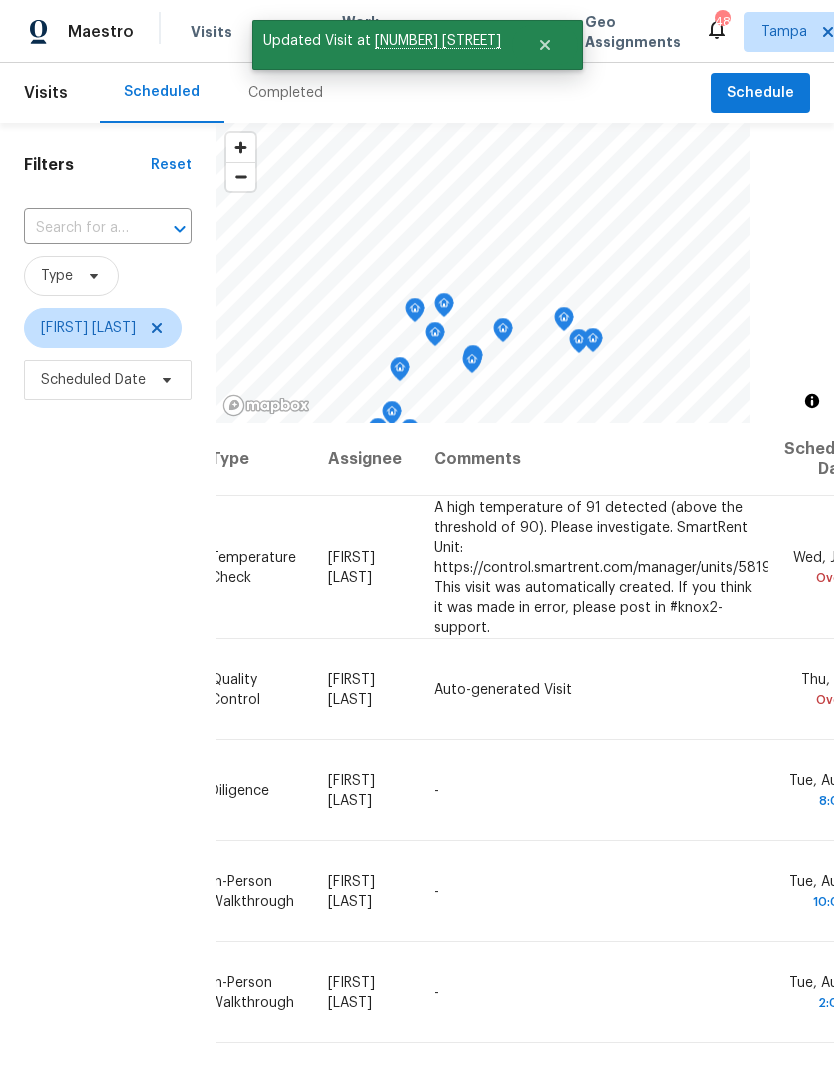 click 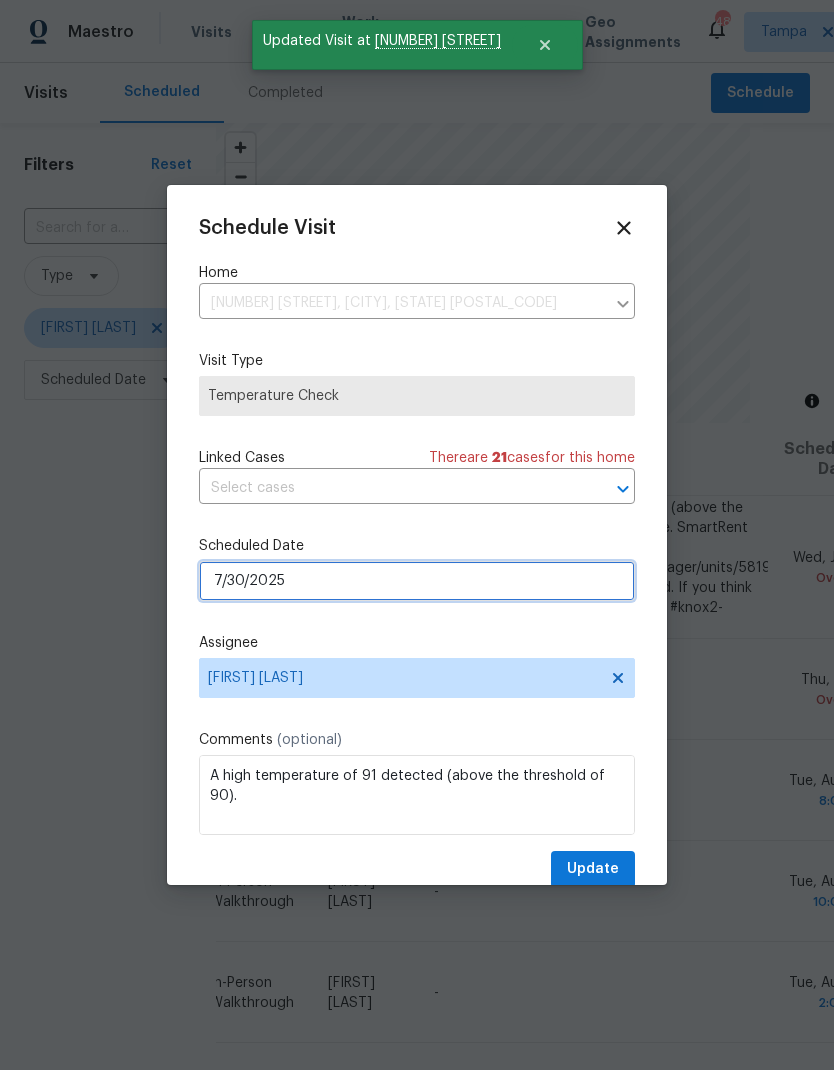 click on "7/30/2025" at bounding box center [417, 581] 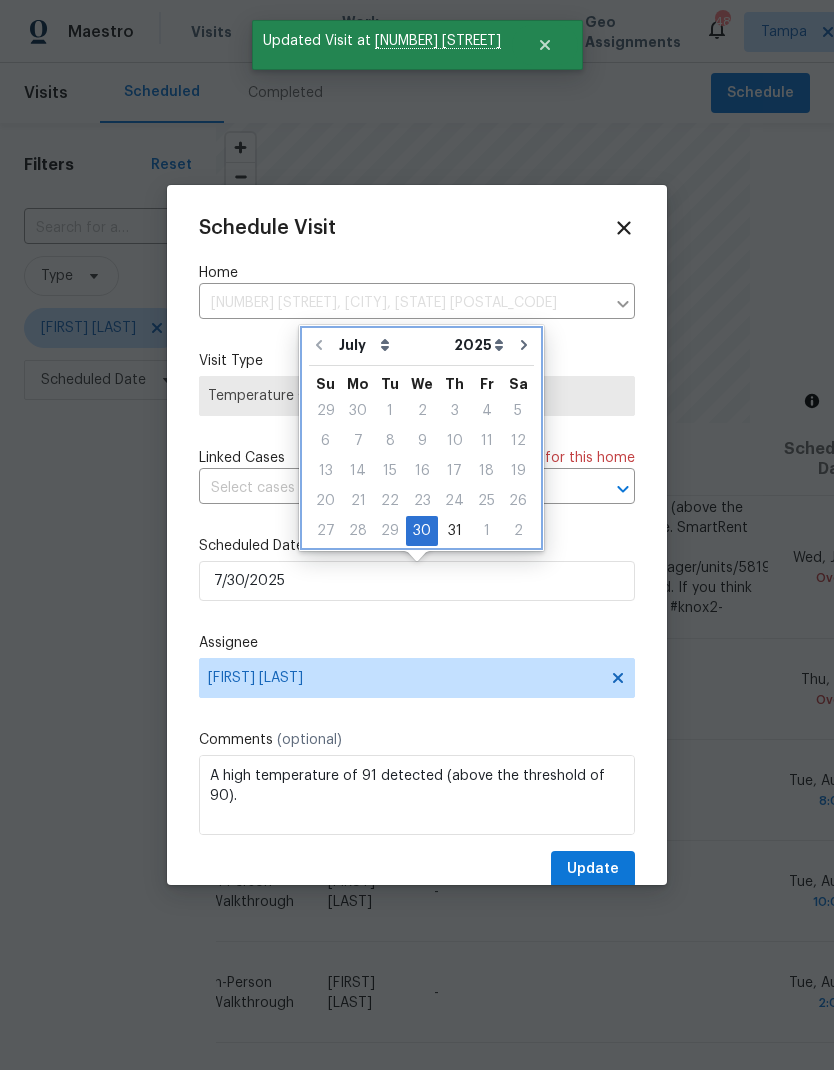 click 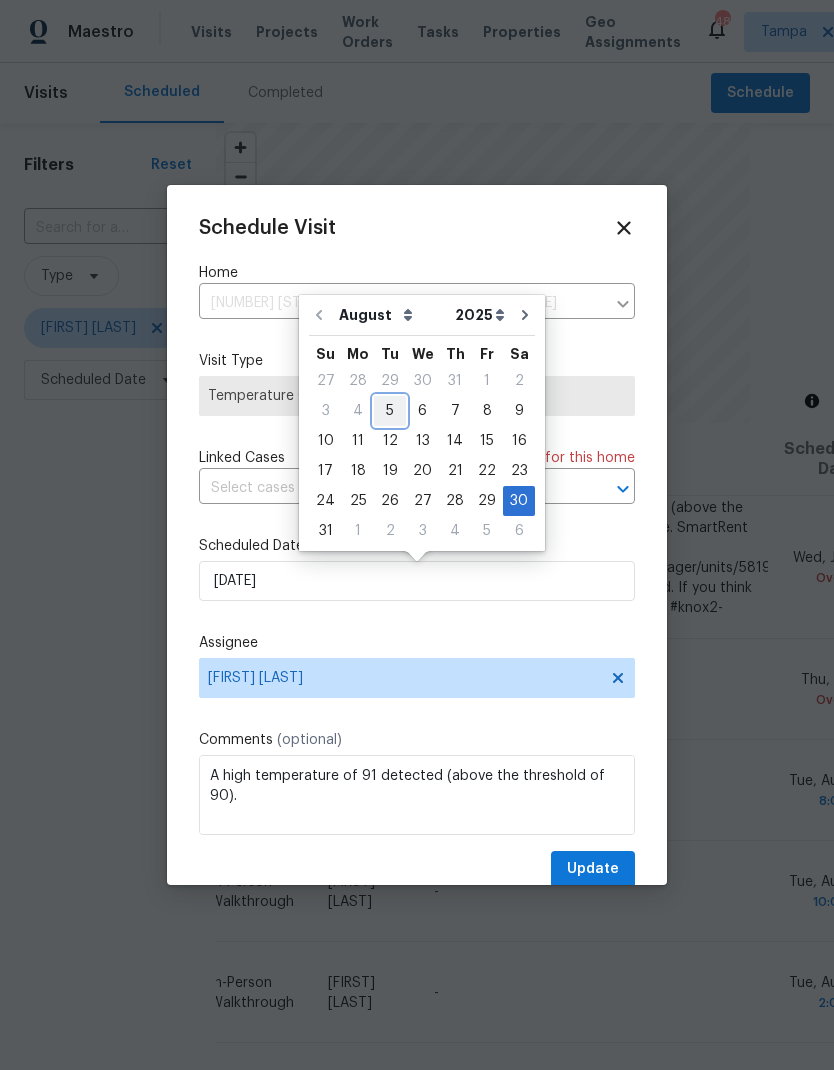 click on "5" at bounding box center (390, 411) 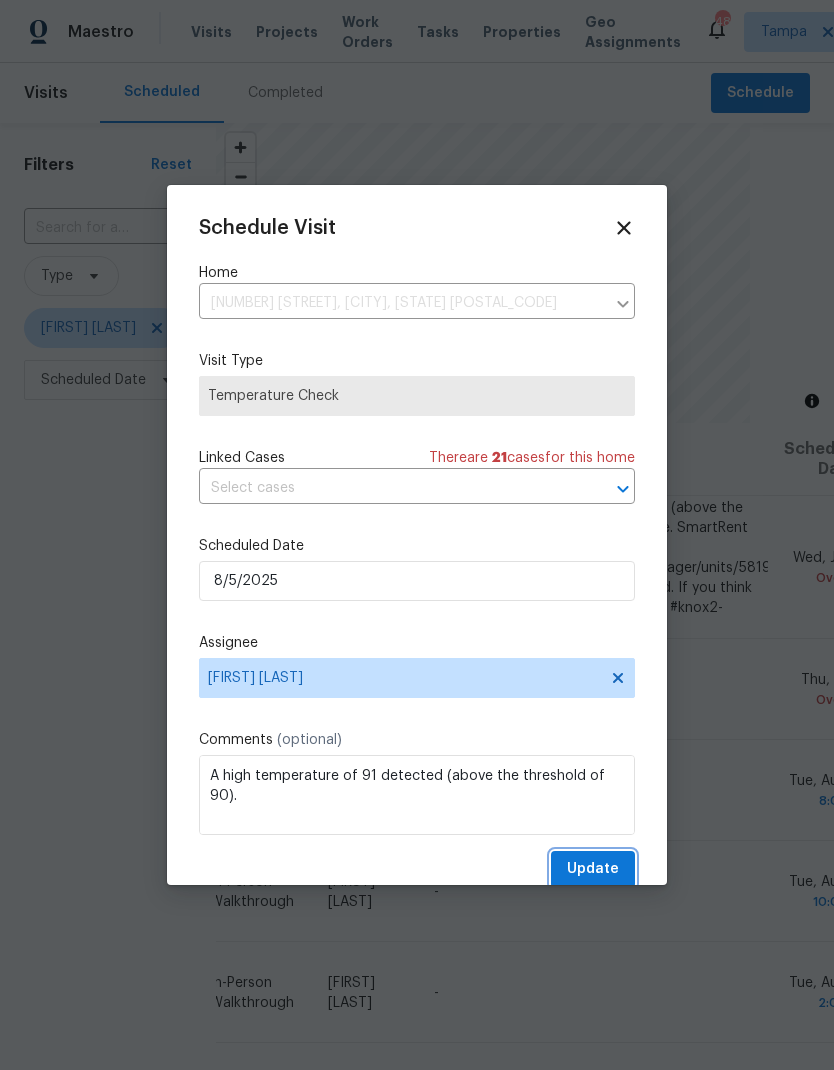 click on "Update" at bounding box center (593, 869) 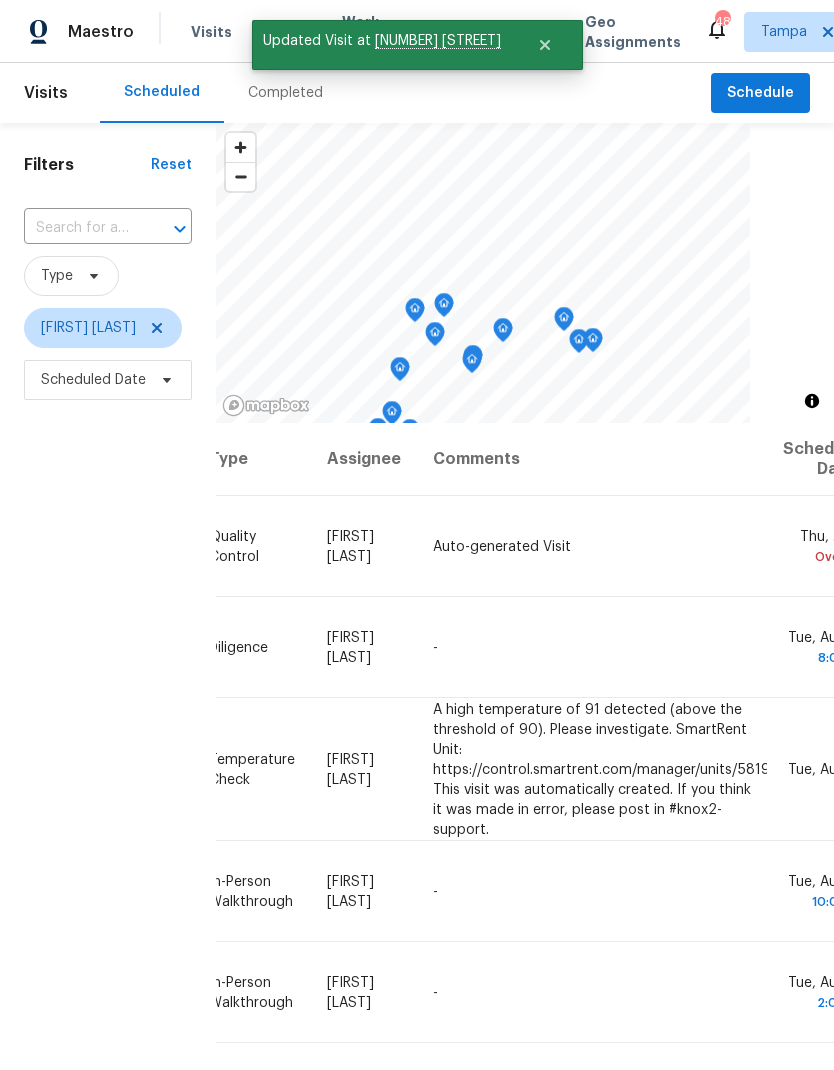 scroll, scrollTop: 0, scrollLeft: 170, axis: horizontal 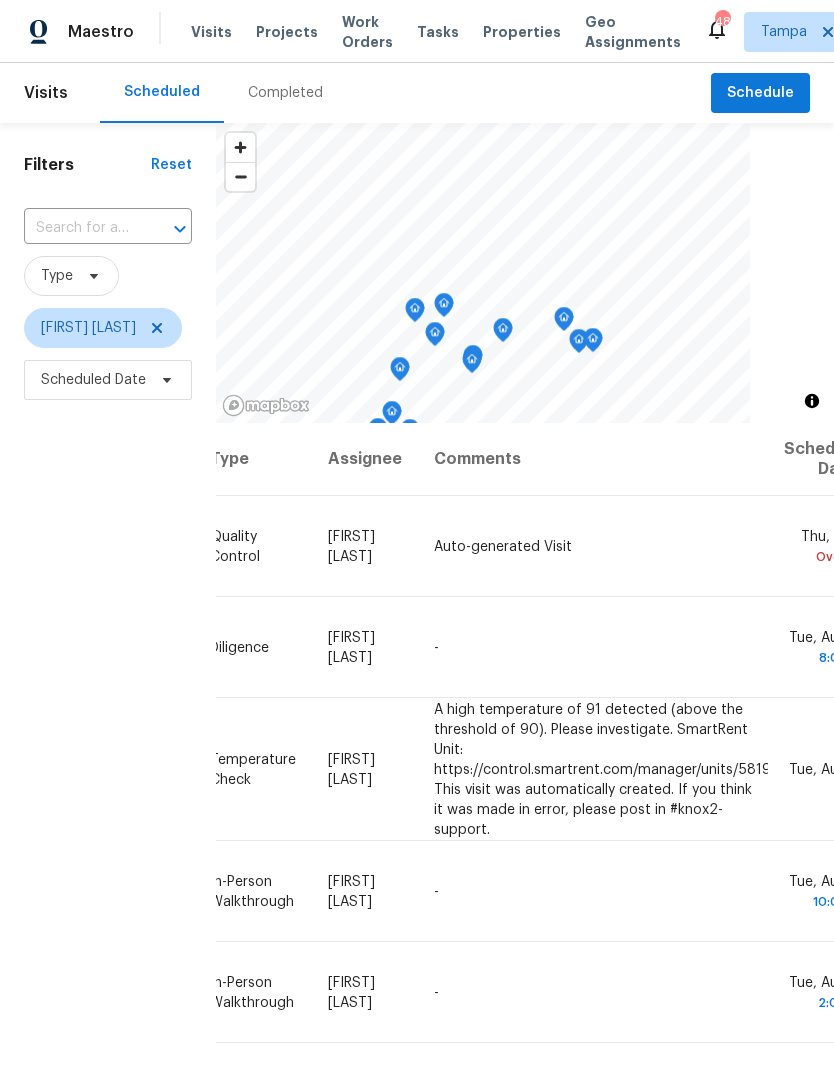 click 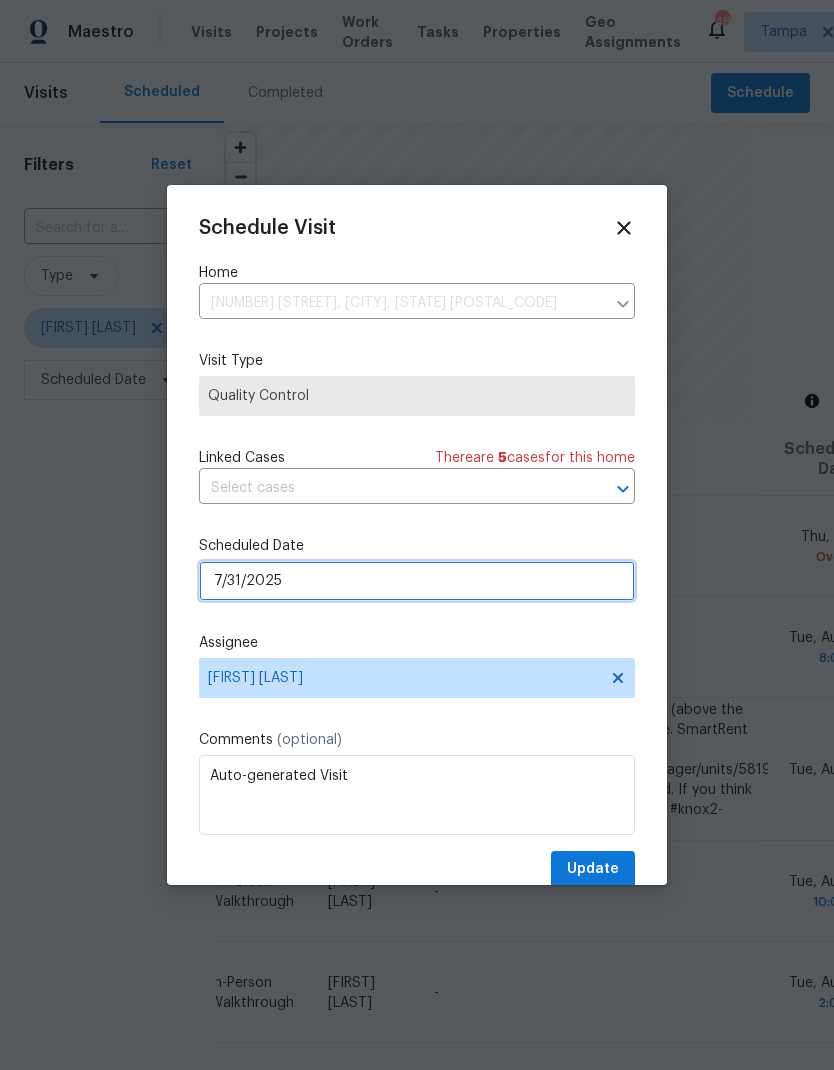 click on "7/31/2025" at bounding box center [417, 581] 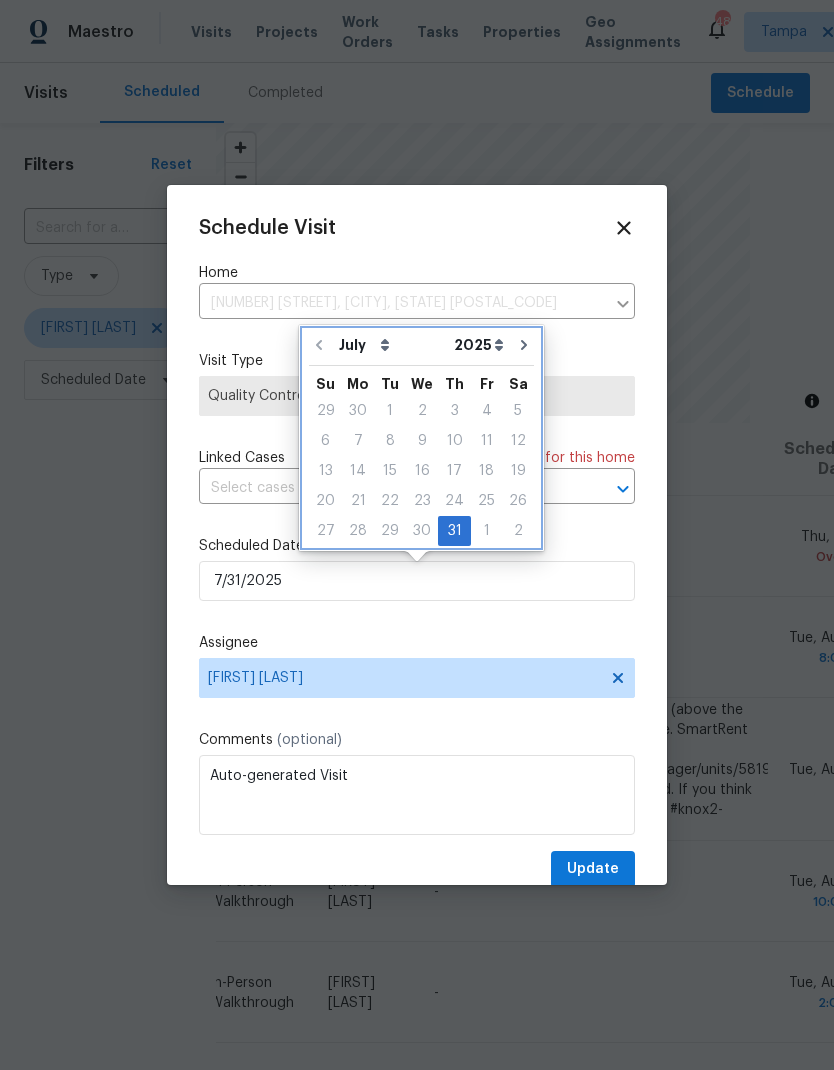 click 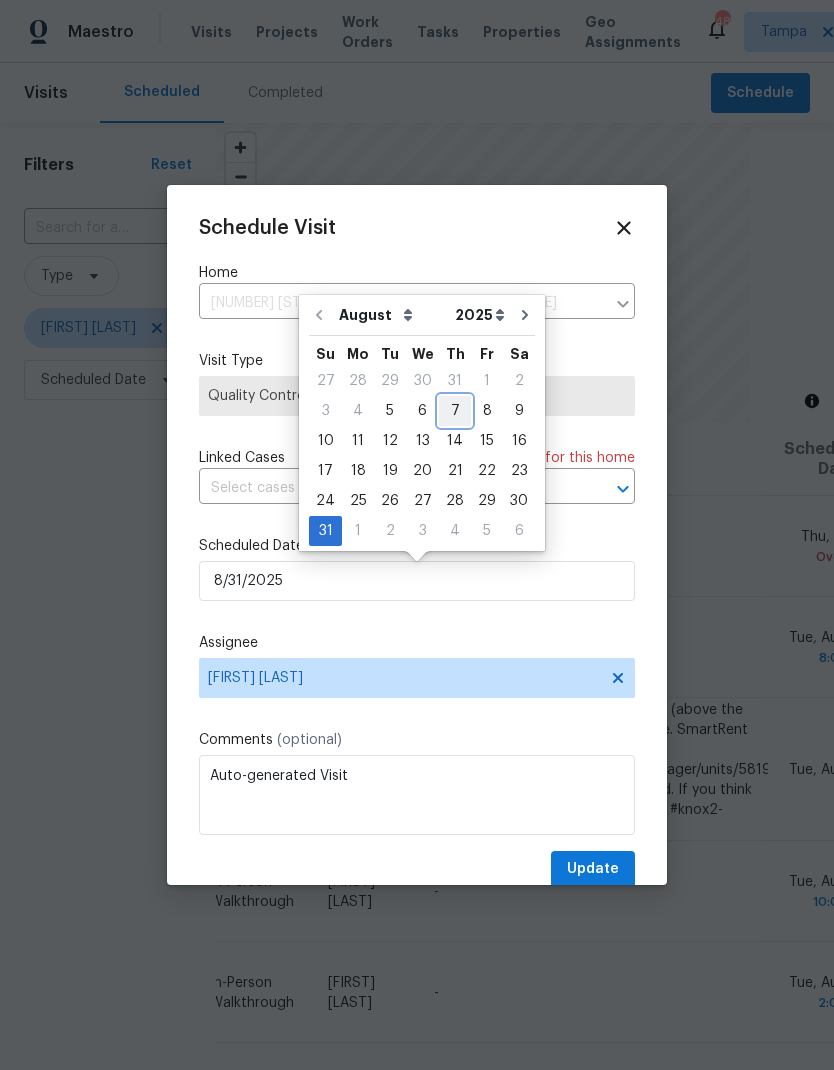 click on "7" at bounding box center [455, 411] 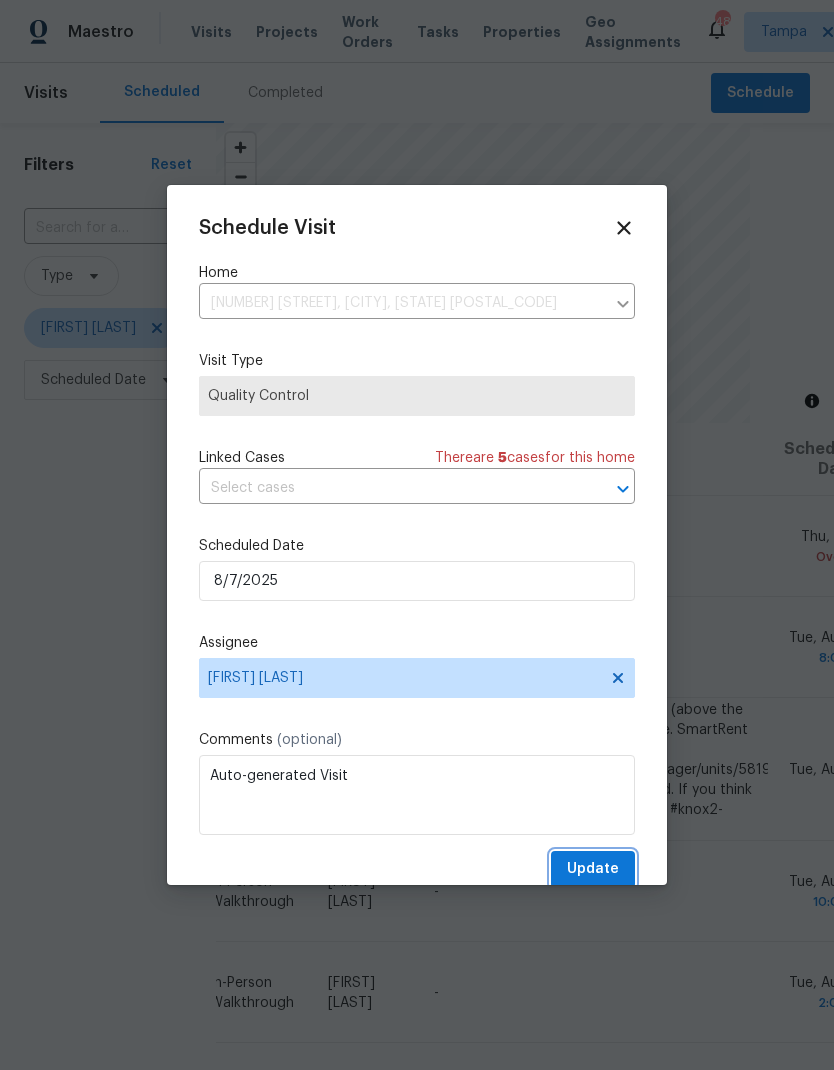 click on "Update" at bounding box center [593, 869] 